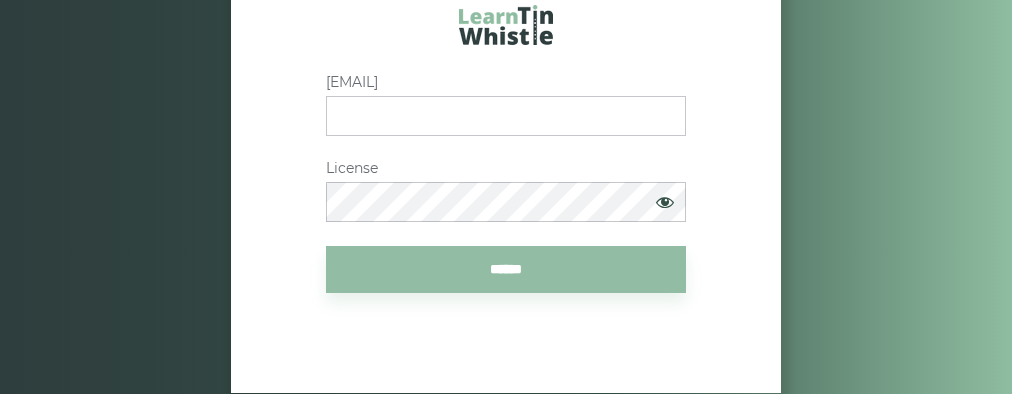scroll, scrollTop: 0, scrollLeft: 0, axis: both 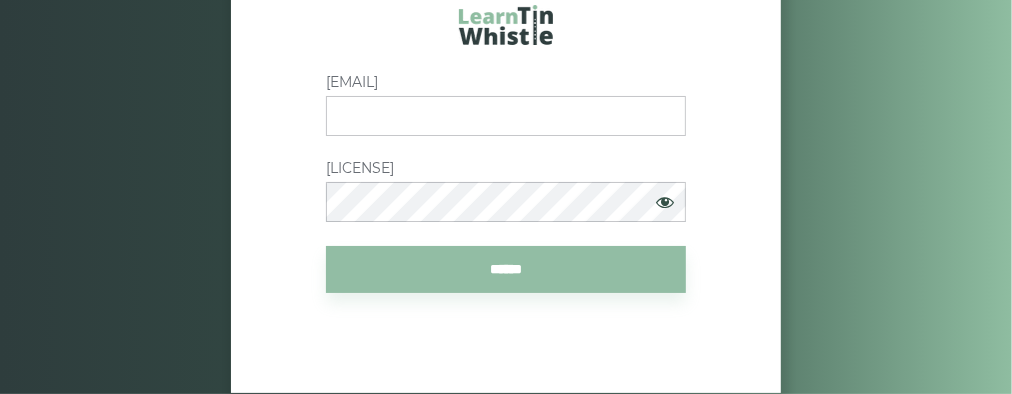 click on "Email" at bounding box center (506, 116) 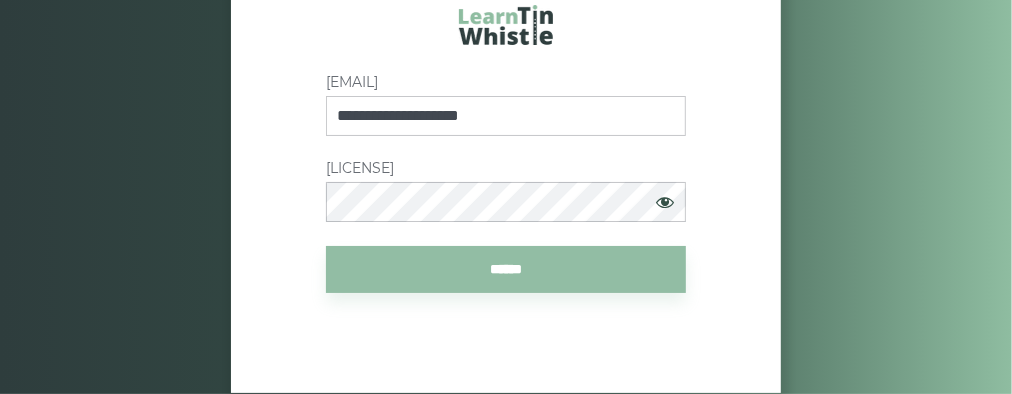 type on "**********" 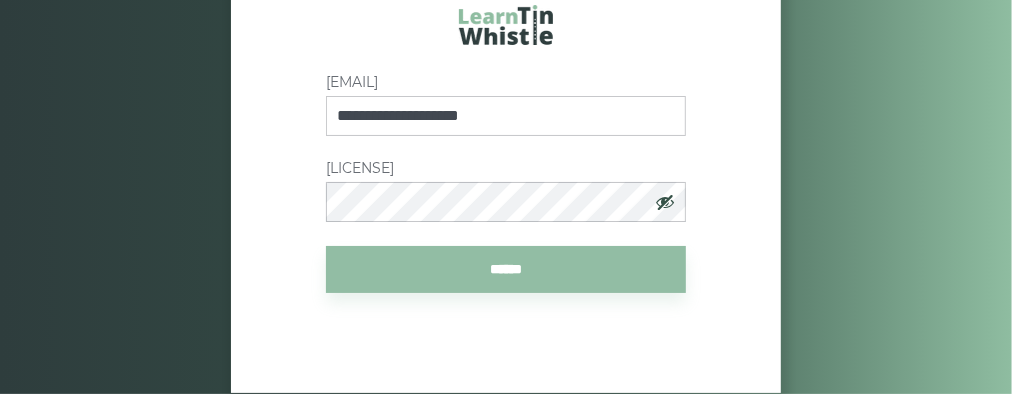 click at bounding box center [665, 202] 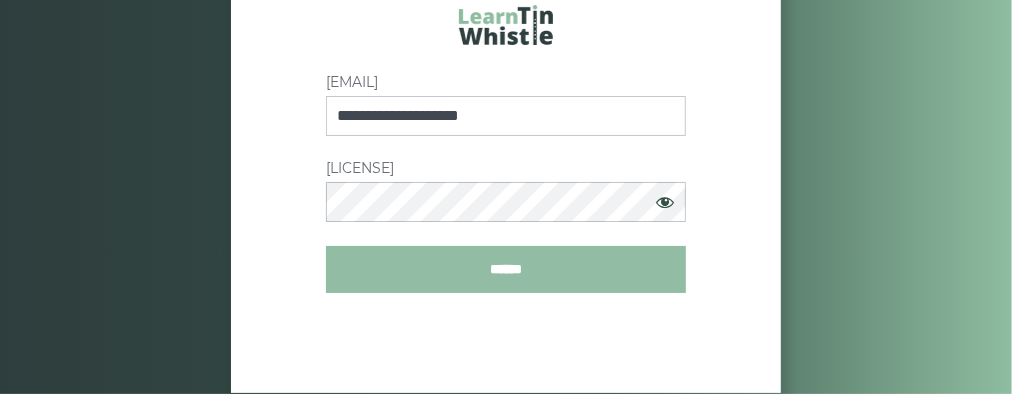 click on "******" at bounding box center [506, 269] 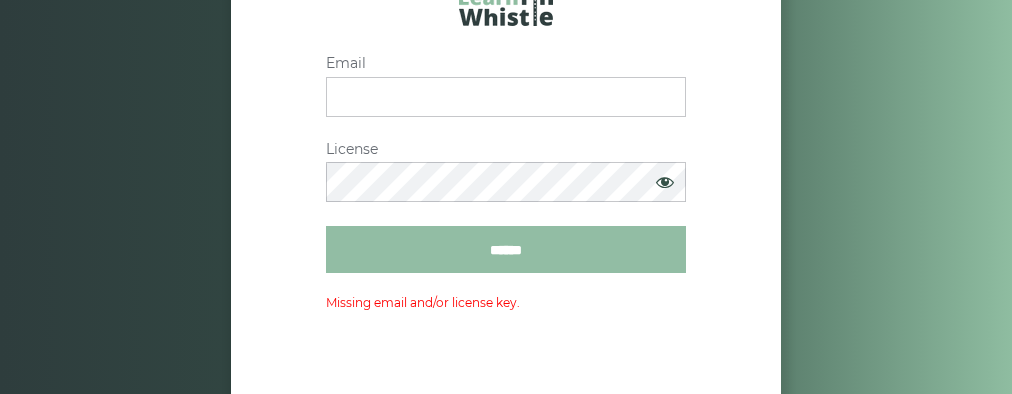scroll, scrollTop: 0, scrollLeft: 0, axis: both 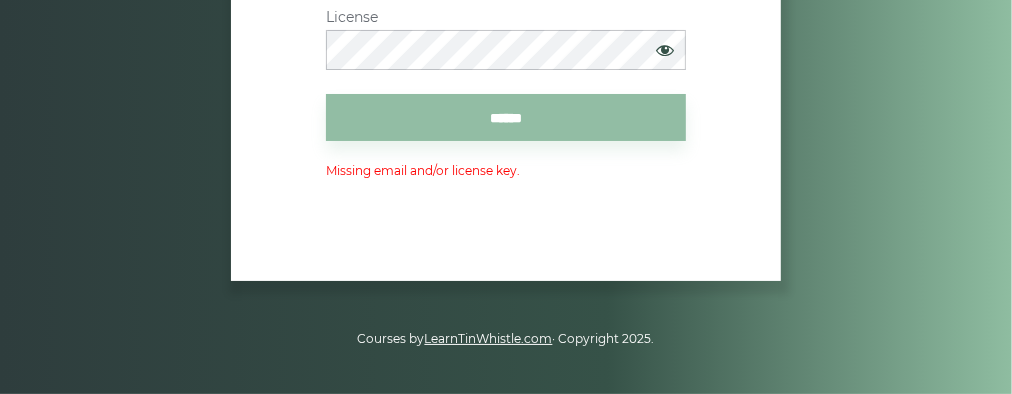click on "LearnTinWhistle.com" at bounding box center (489, 338) 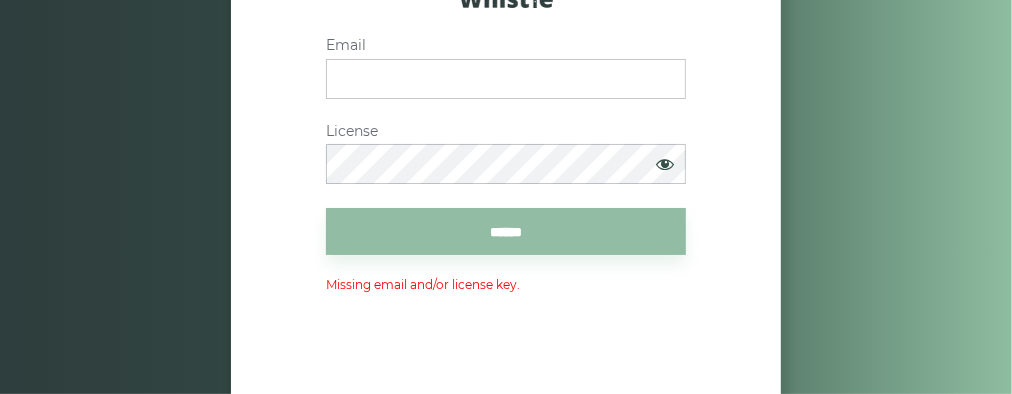 scroll, scrollTop: 0, scrollLeft: 0, axis: both 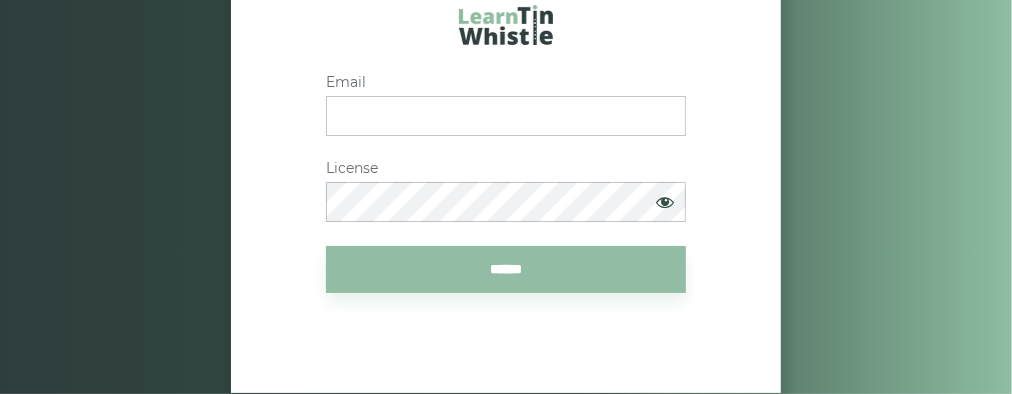 click on "Email" at bounding box center [506, 116] 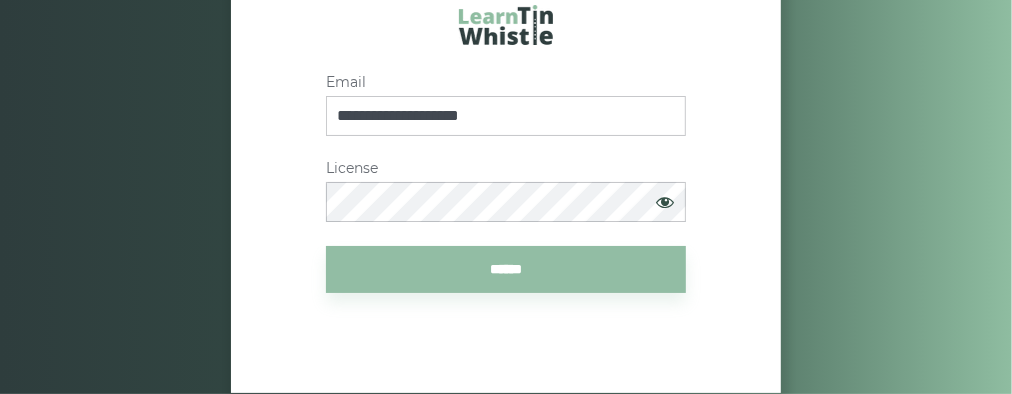 type on "**********" 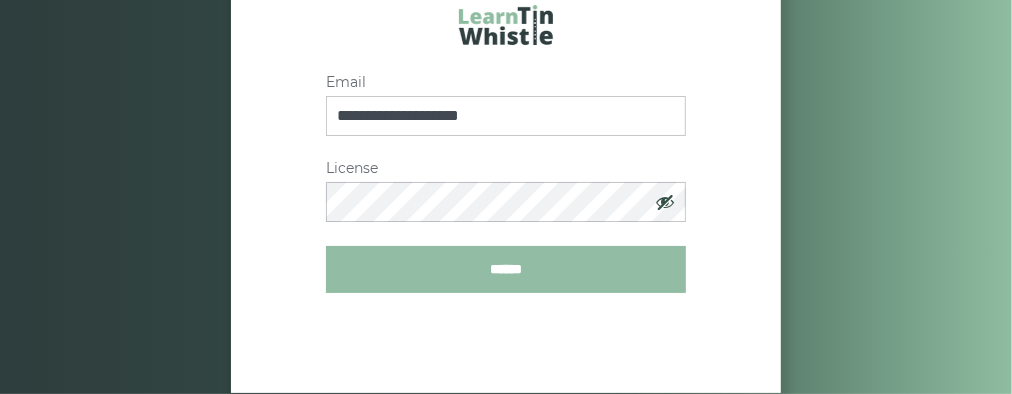 click on "******" at bounding box center (506, 269) 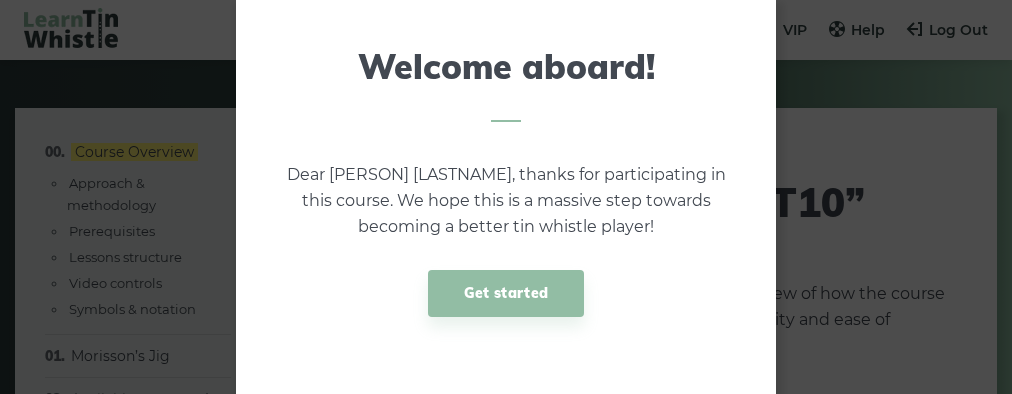 scroll, scrollTop: 0, scrollLeft: 0, axis: both 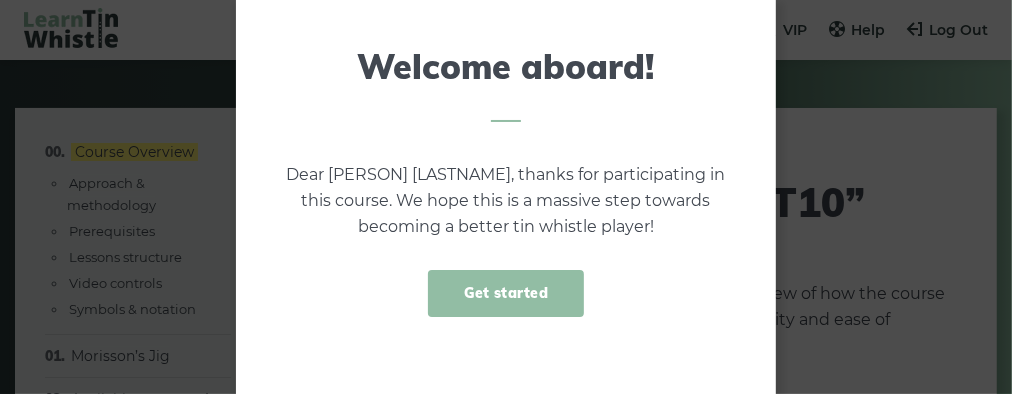click on "Get started" at bounding box center [506, 293] 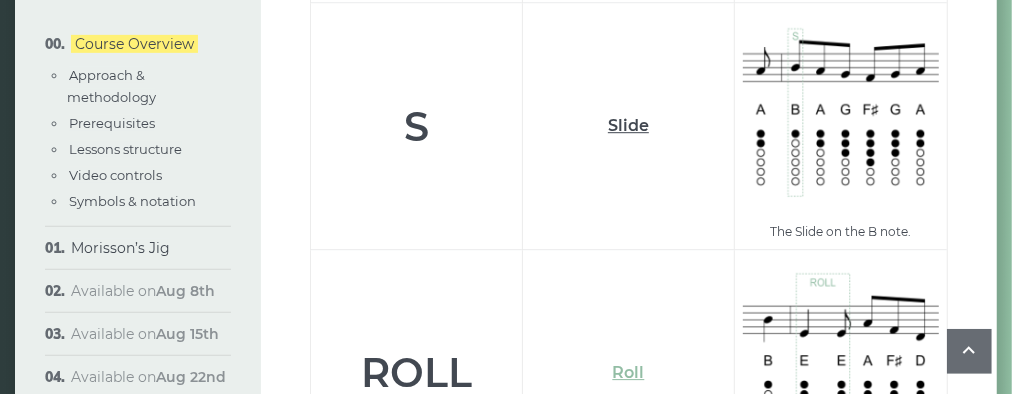 scroll, scrollTop: 6739, scrollLeft: 0, axis: vertical 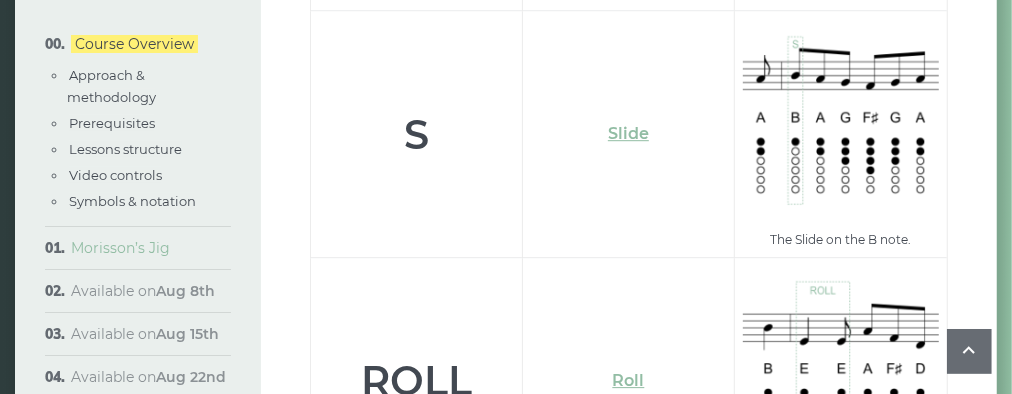 click on "Morisson’s Jig Sheet music Plain version Full version Varations" at bounding box center [138, 248] 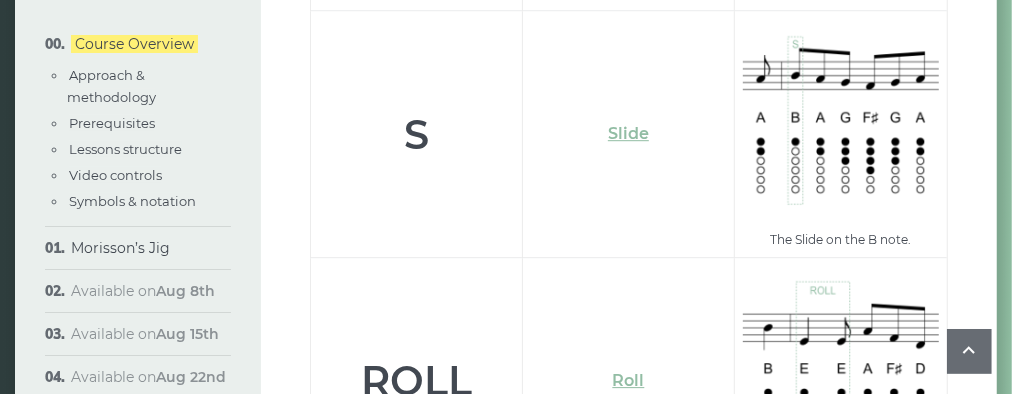 click on "Morisson’s Jig Sheet music Plain version Full version Varations" at bounding box center (138, 248) 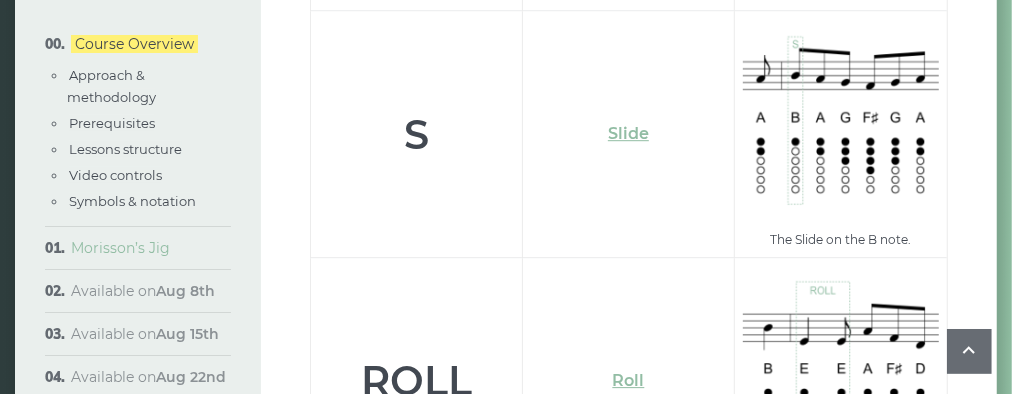 click on "Morisson’s Jig" at bounding box center (120, 248) 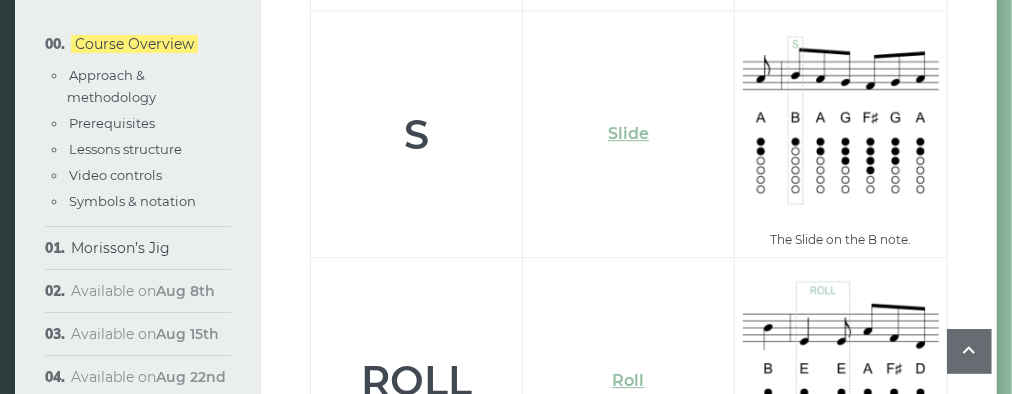 scroll, scrollTop: 6701, scrollLeft: 0, axis: vertical 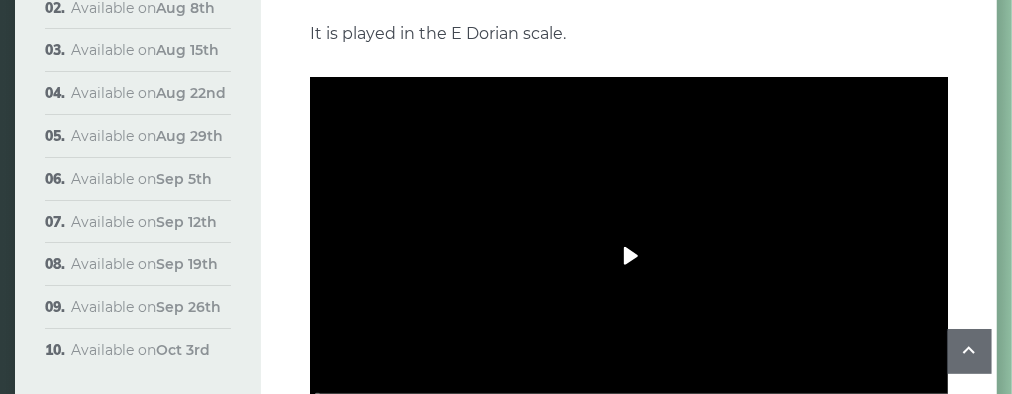 click on "Play" at bounding box center [629, 256] 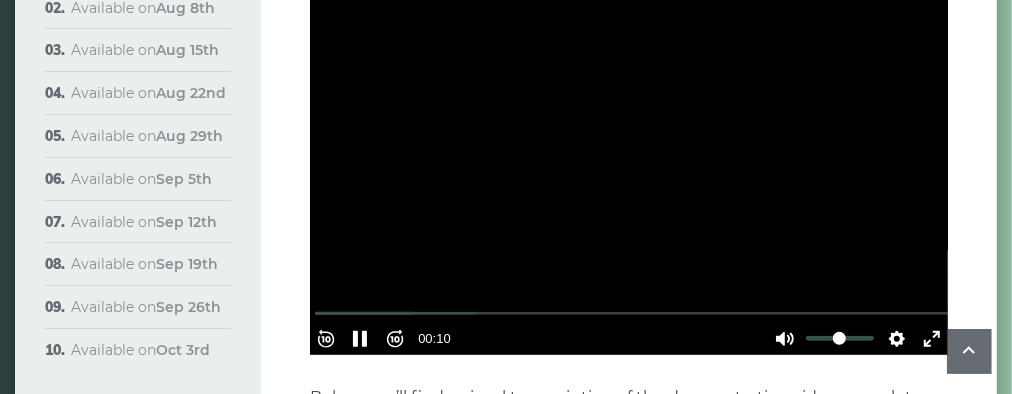 scroll, scrollTop: 633, scrollLeft: 0, axis: vertical 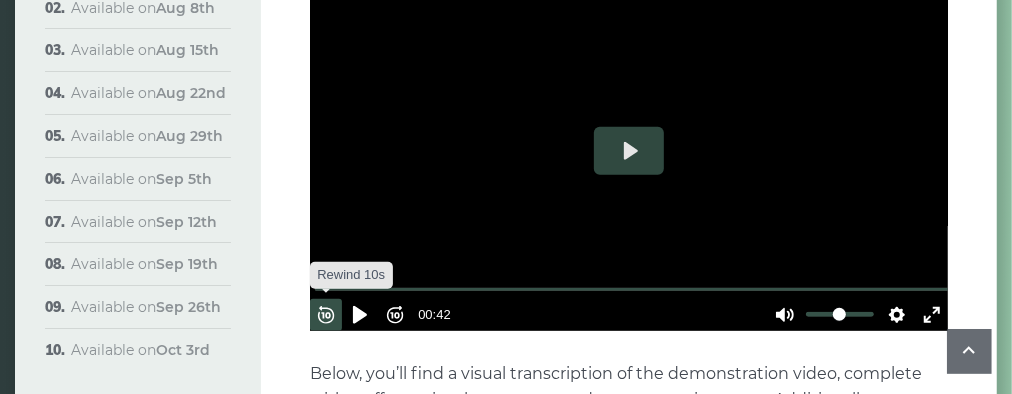 click on "Rewind 10s" at bounding box center [326, 315] 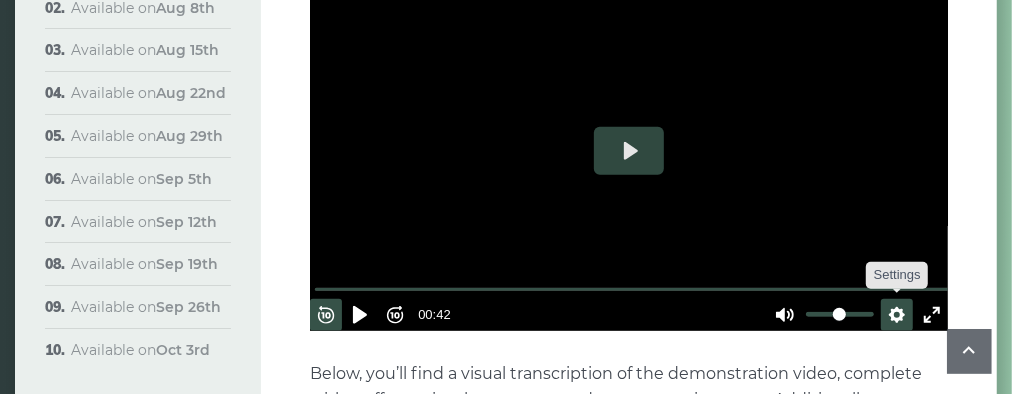 click on "Settings" at bounding box center (897, 315) 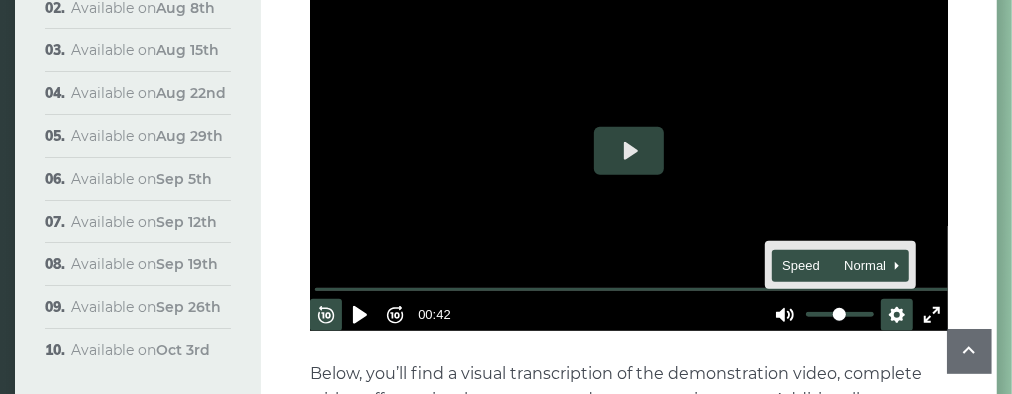 click on "Speed Normal" at bounding box center (831, 266) 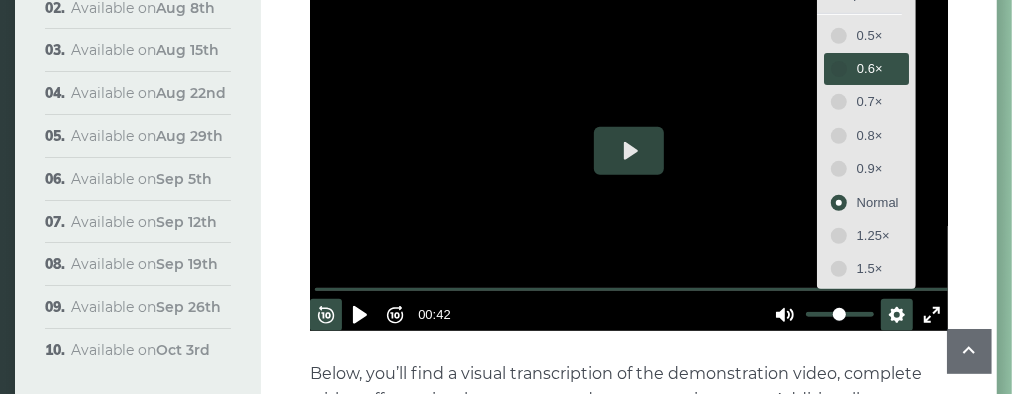 click on "0.6×" at bounding box center [878, 69] 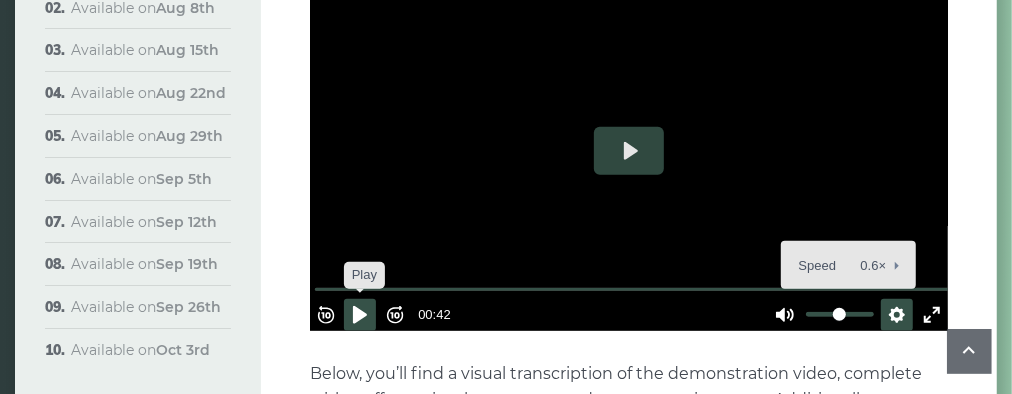 click on "Pause Play" at bounding box center [360, 315] 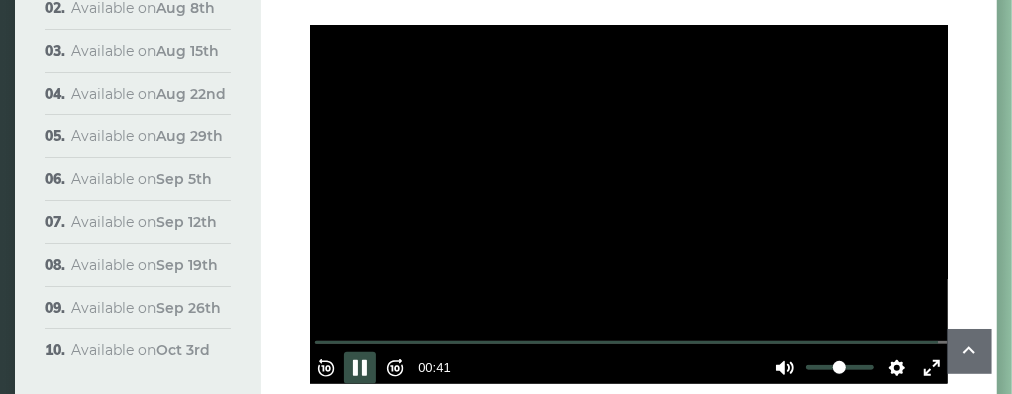 scroll, scrollTop: 633, scrollLeft: 0, axis: vertical 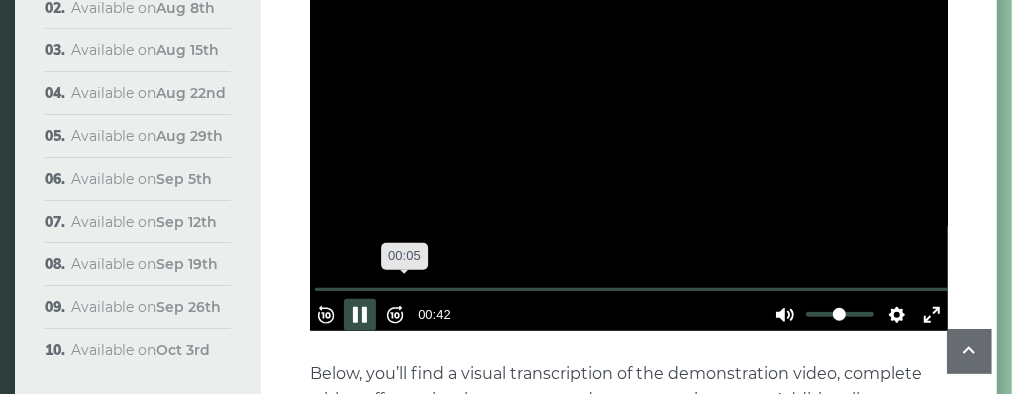 type on "******" 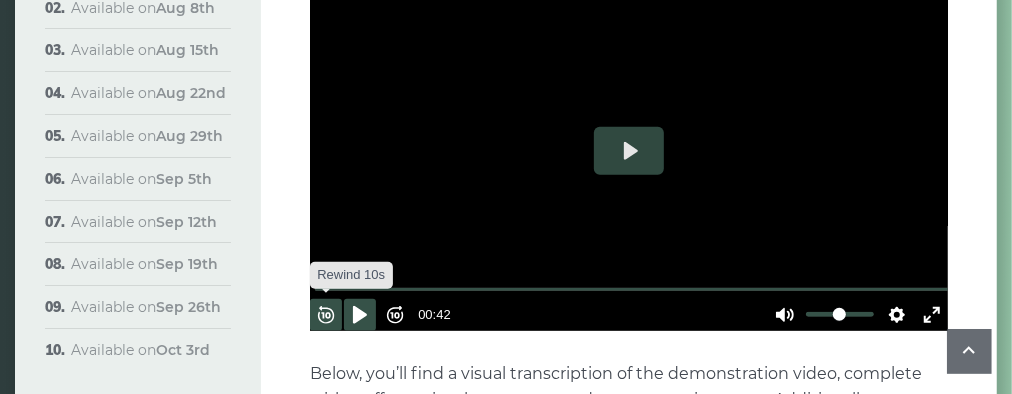 click on "Rewind 10s" at bounding box center [326, 315] 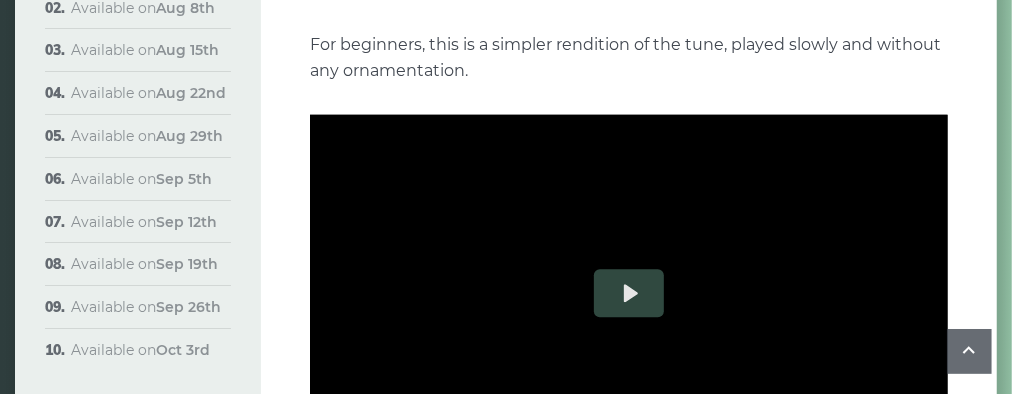 scroll, scrollTop: 2323, scrollLeft: 0, axis: vertical 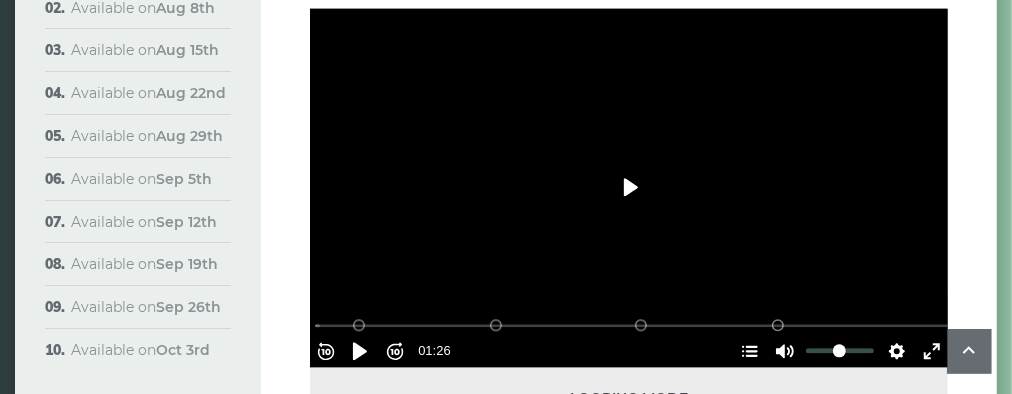 click on "Play" at bounding box center [629, 187] 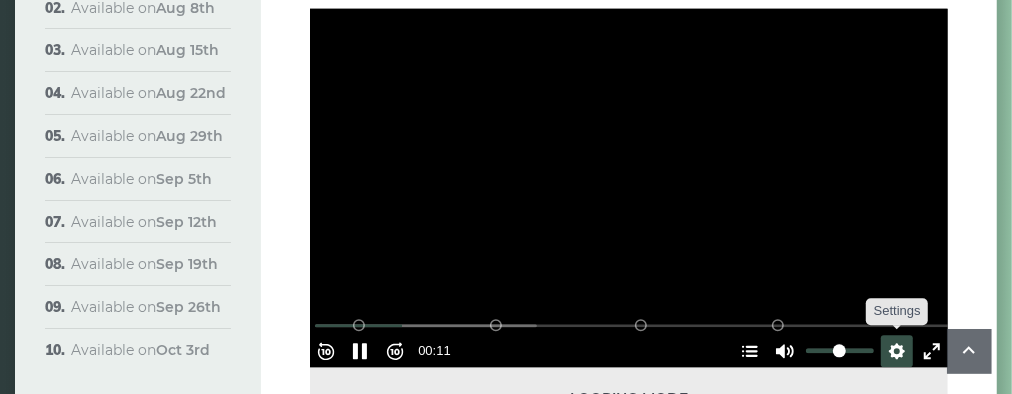 click on "Settings" at bounding box center [897, 351] 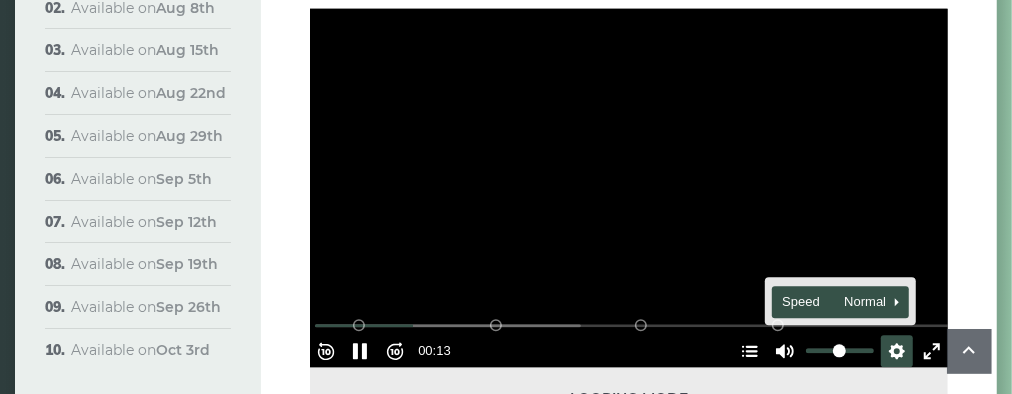 click on "Speed Normal" at bounding box center (831, 302) 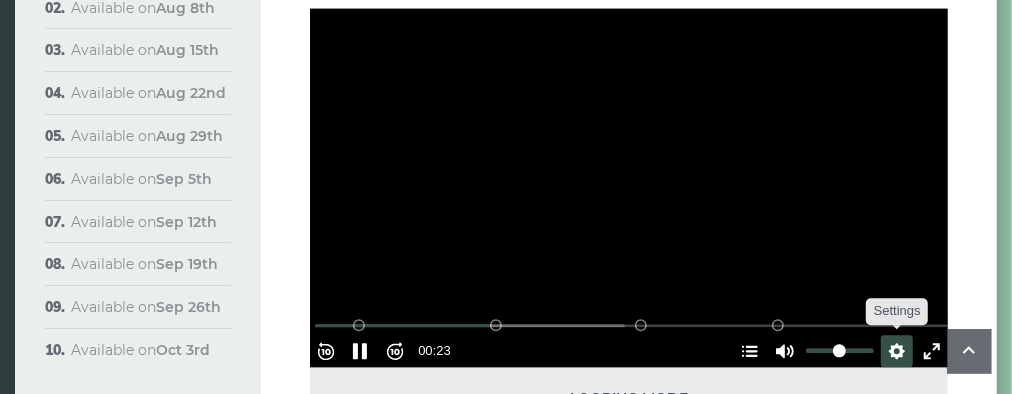 click on "Settings" at bounding box center [897, 351] 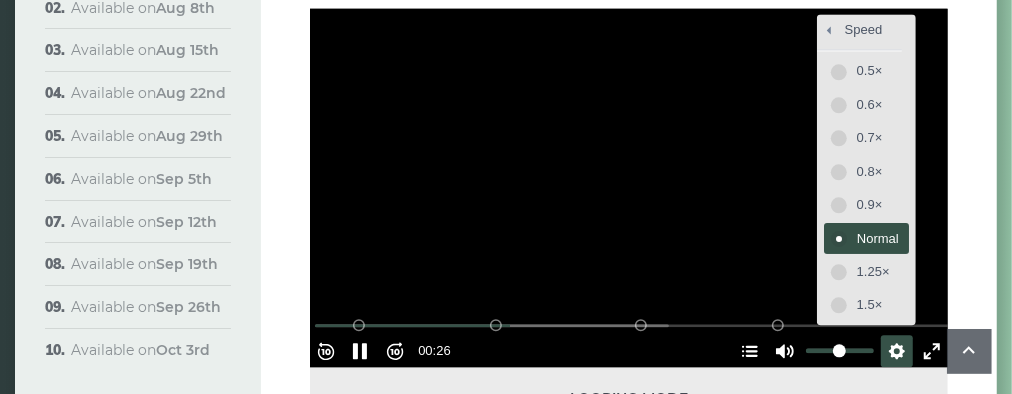 click on "Normal" at bounding box center [878, 239] 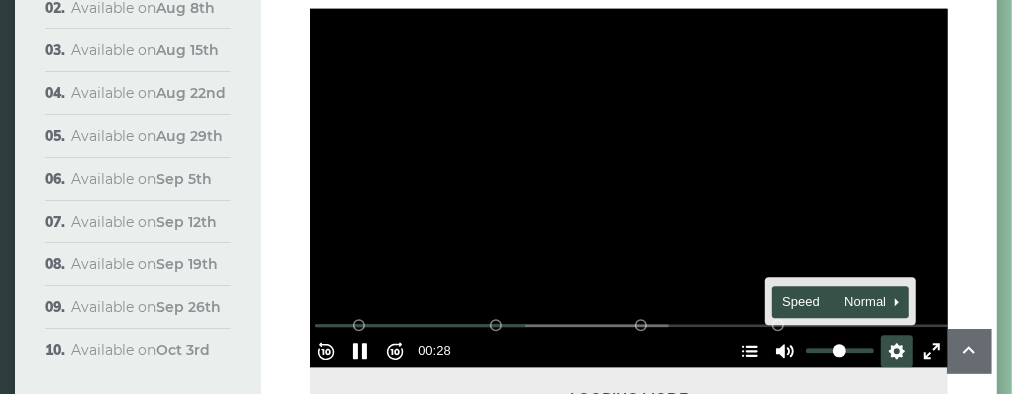 click on "Speed Normal" at bounding box center [831, 302] 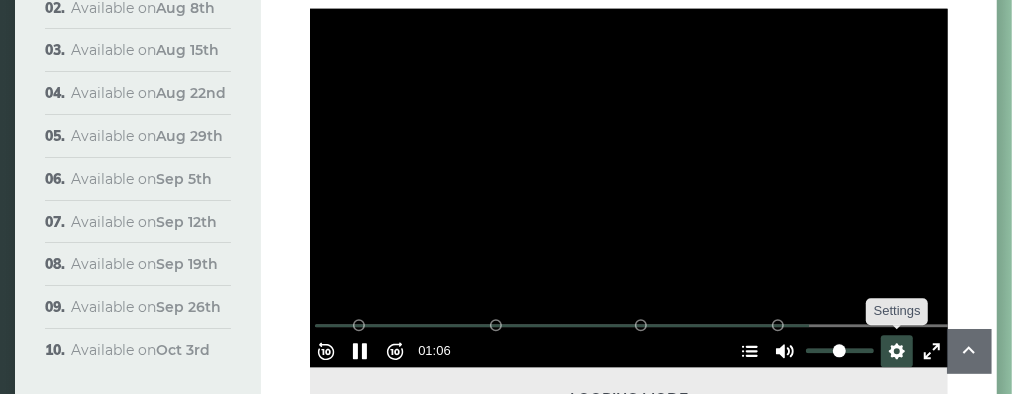 click on "Settings" at bounding box center (897, 351) 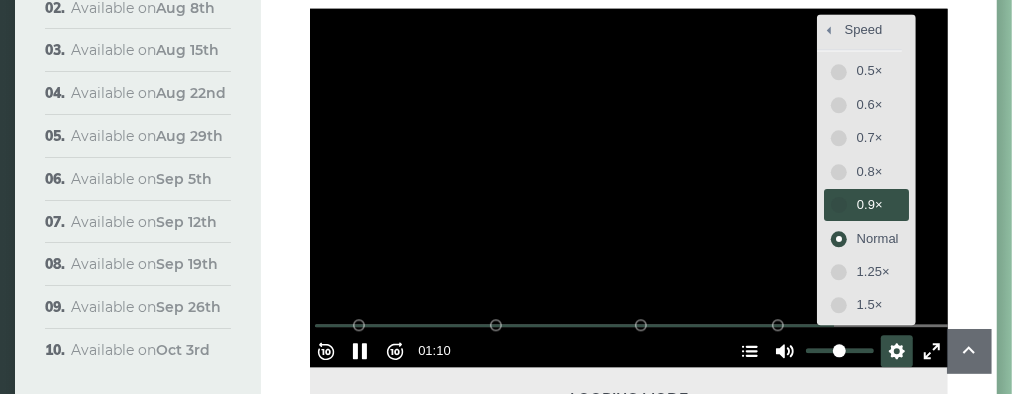 scroll, scrollTop: 10, scrollLeft: 0, axis: vertical 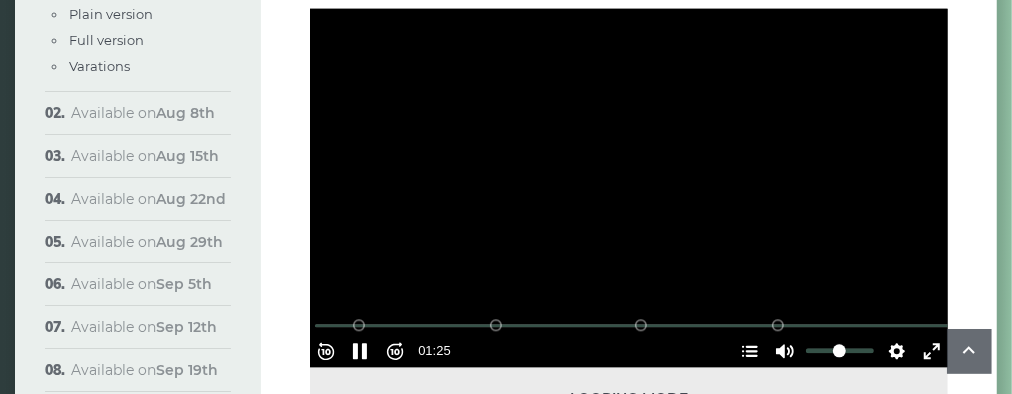 type on "******" 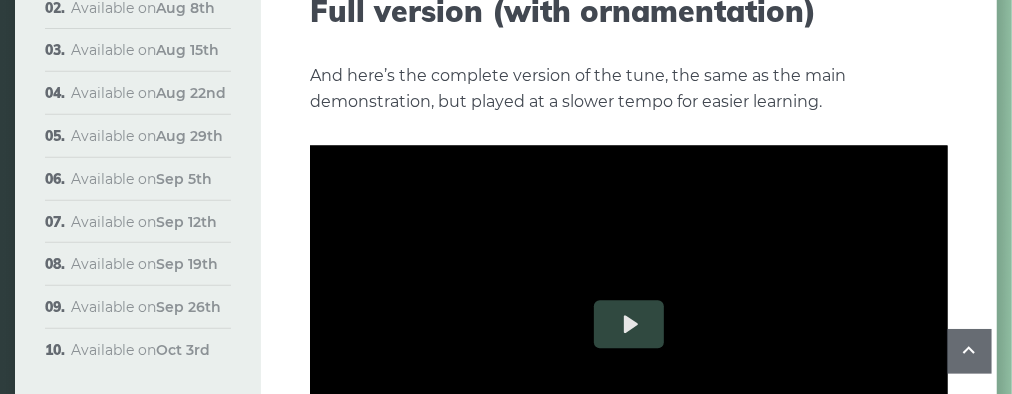 scroll, scrollTop: 2956, scrollLeft: 0, axis: vertical 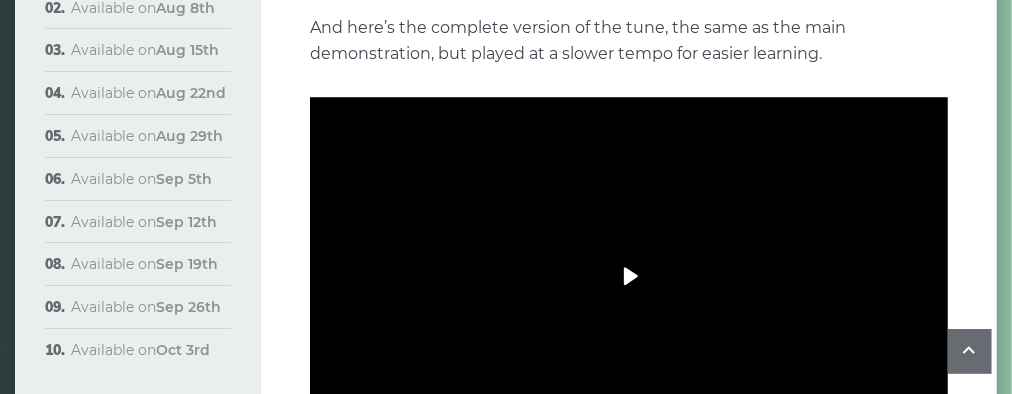 click on "Play" at bounding box center [629, 276] 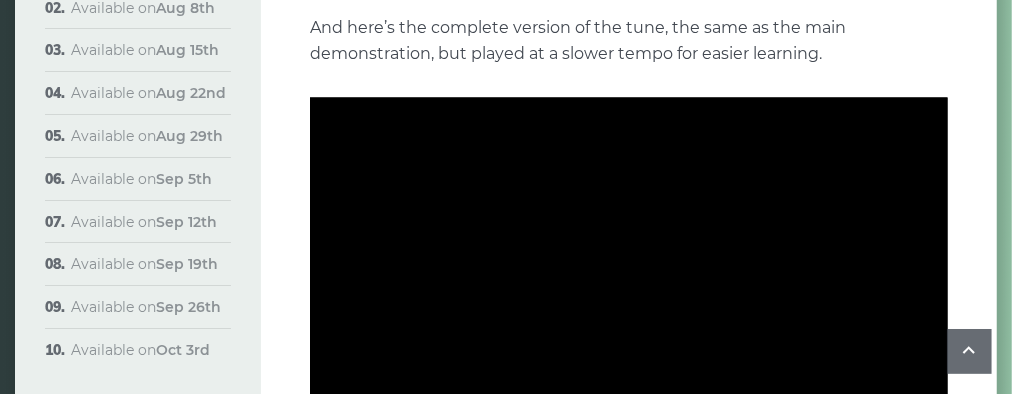type on "******" 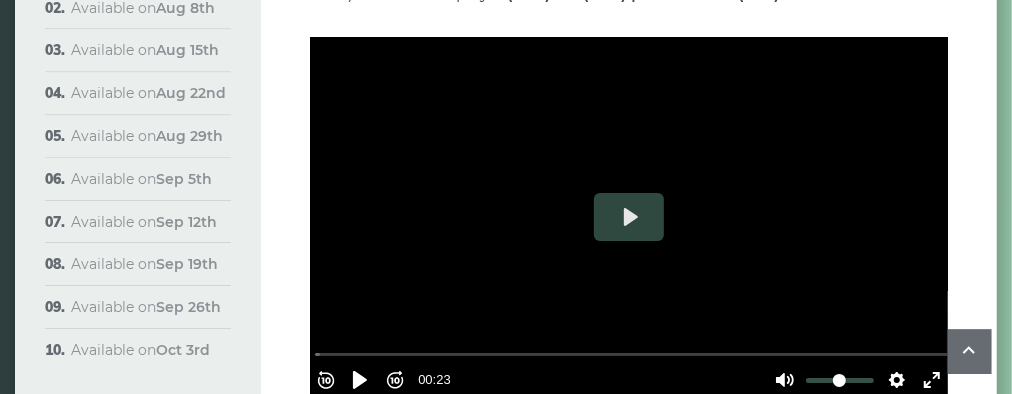 scroll, scrollTop: 3907, scrollLeft: 0, axis: vertical 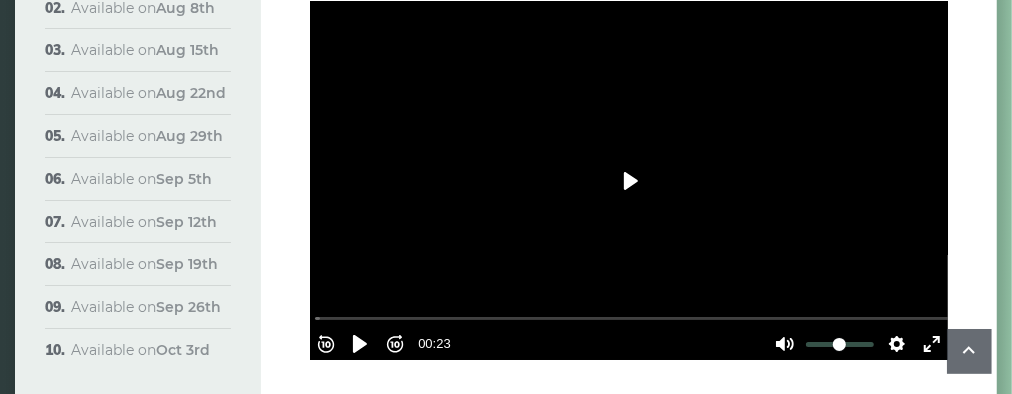 click on "Play" at bounding box center [629, 181] 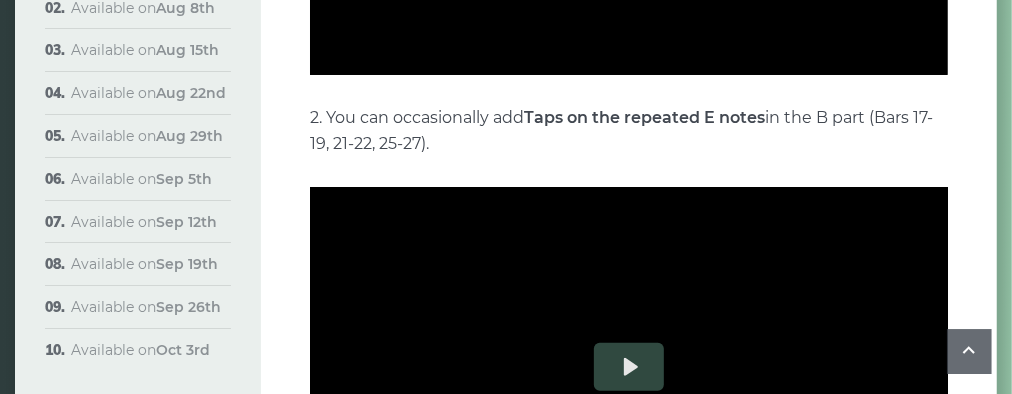 scroll, scrollTop: 4224, scrollLeft: 0, axis: vertical 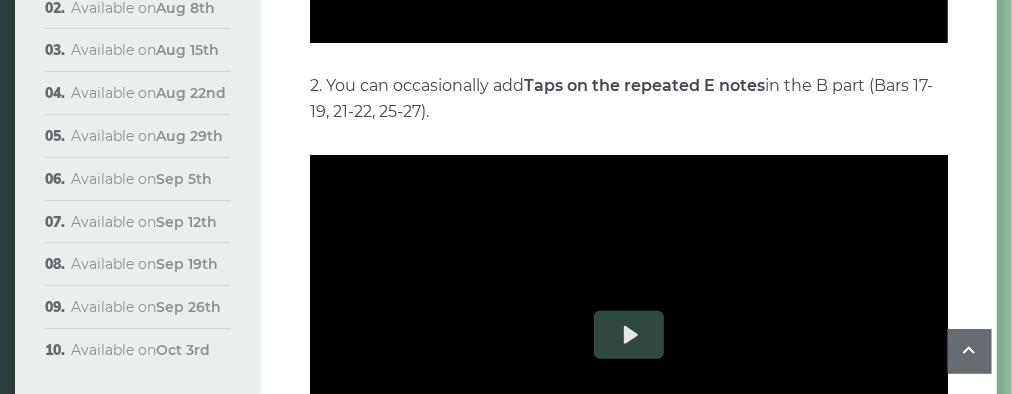 type on "*****" 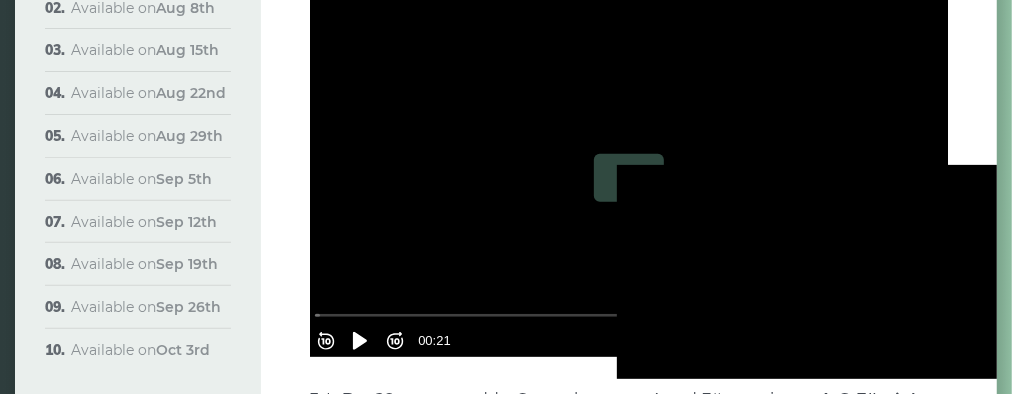 scroll, scrollTop: 4435, scrollLeft: 0, axis: vertical 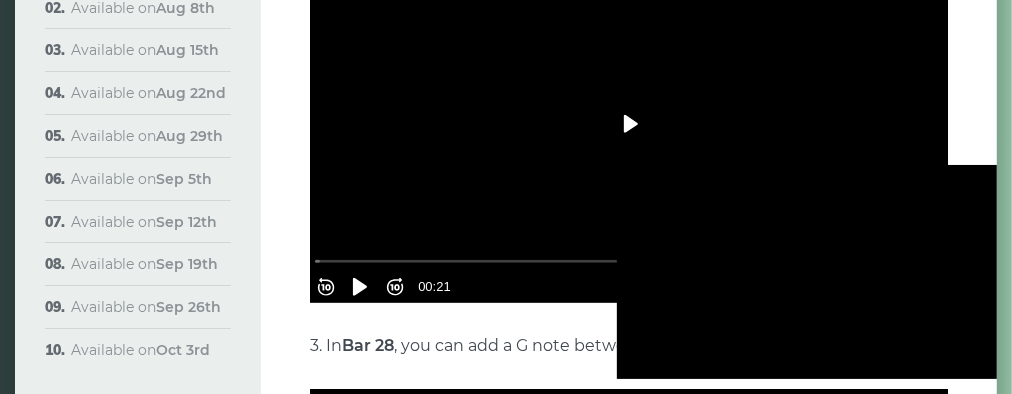 click on "Play" at bounding box center (629, 124) 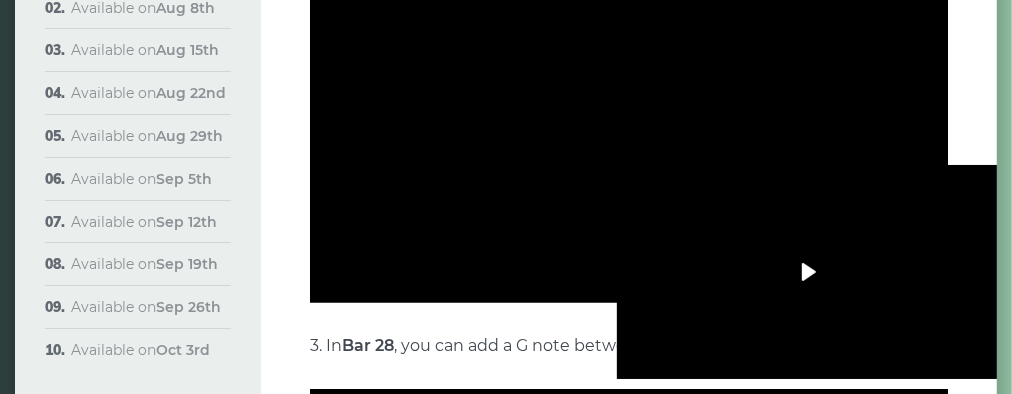 click on "Play" at bounding box center (807, 272) 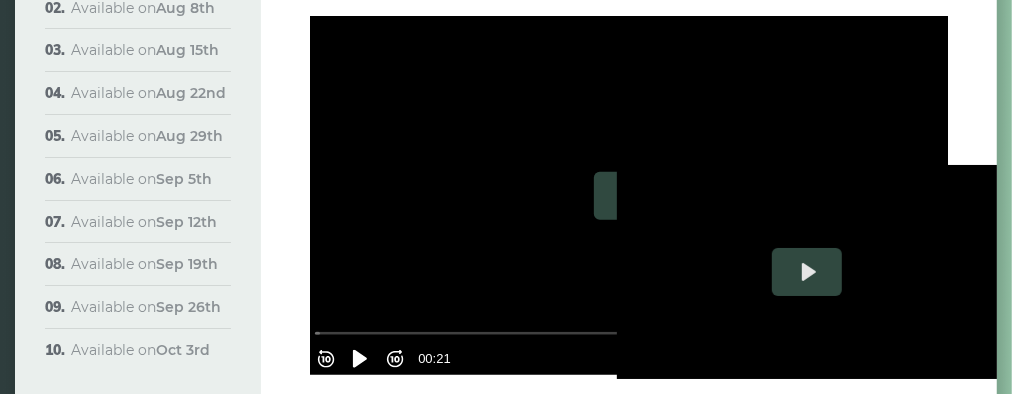 scroll, scrollTop: 4857, scrollLeft: 0, axis: vertical 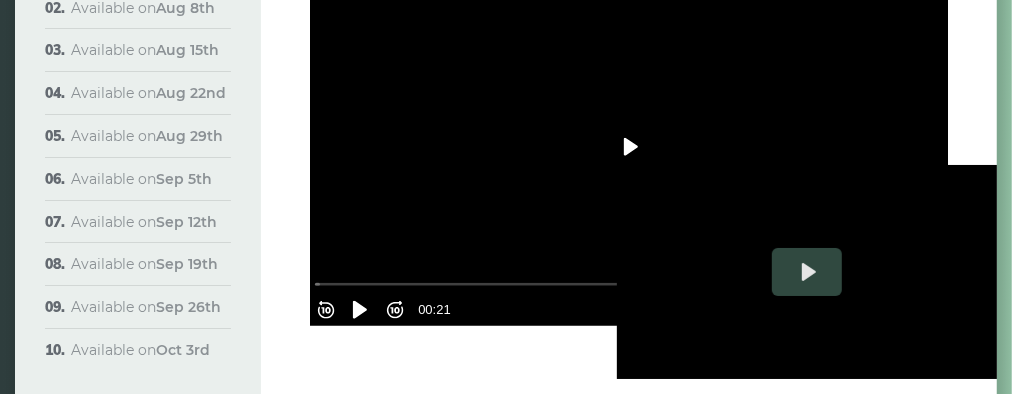 click on "Play" at bounding box center (629, 147) 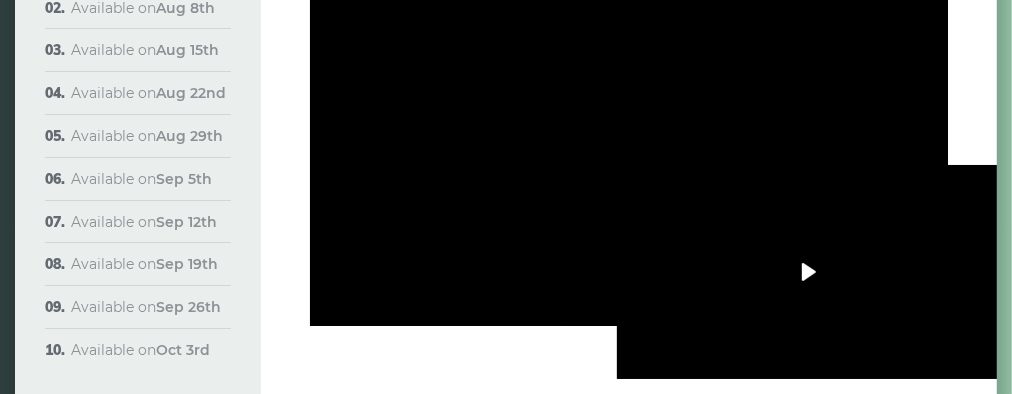 click on "Play" at bounding box center (807, 272) 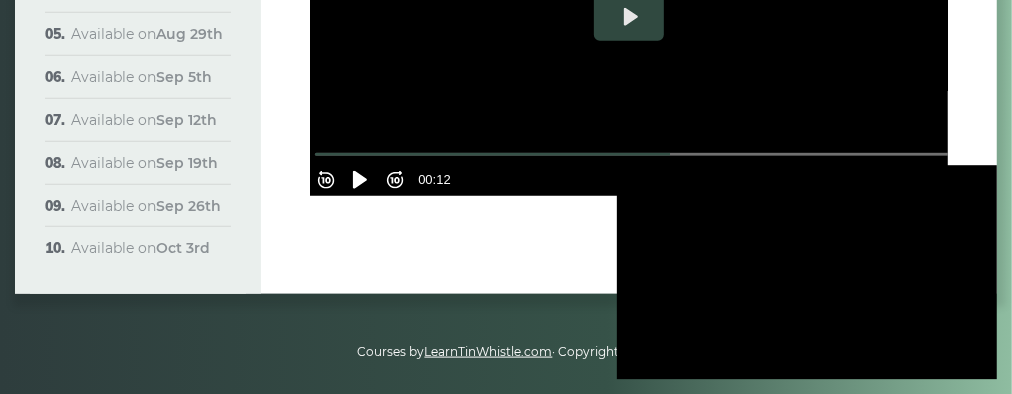 scroll, scrollTop: 5001, scrollLeft: 0, axis: vertical 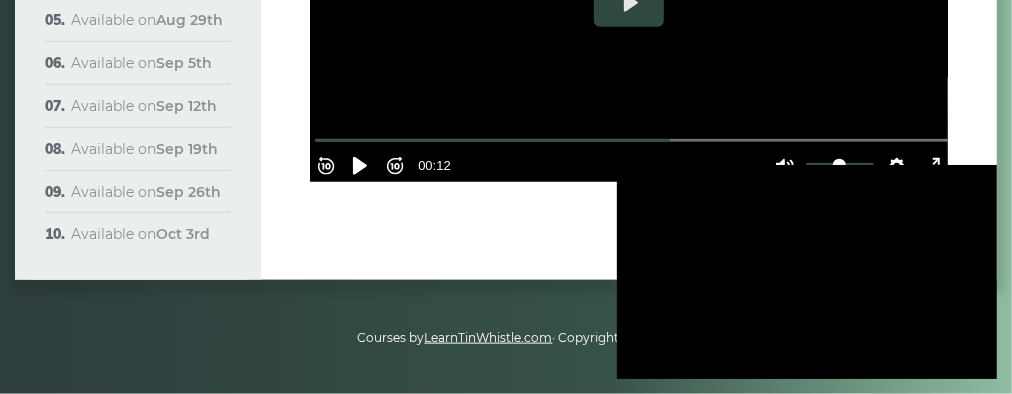 click at bounding box center (807, 272) 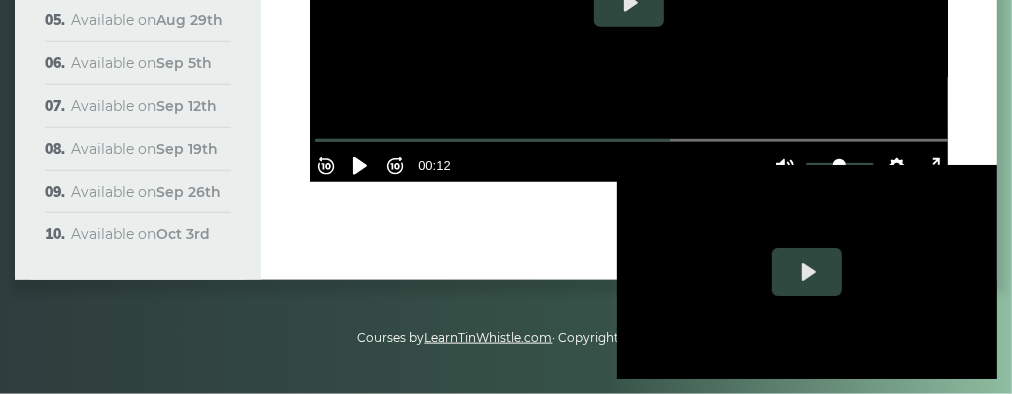 click at bounding box center (807, 272) 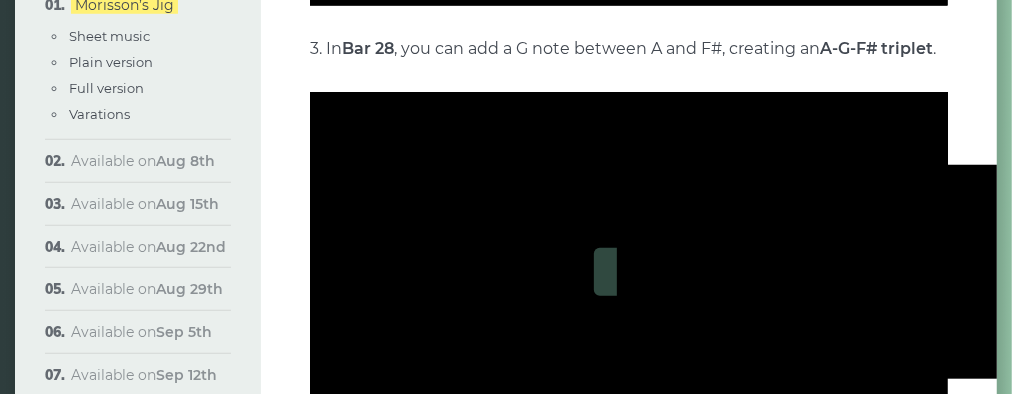 scroll, scrollTop: 4684, scrollLeft: 0, axis: vertical 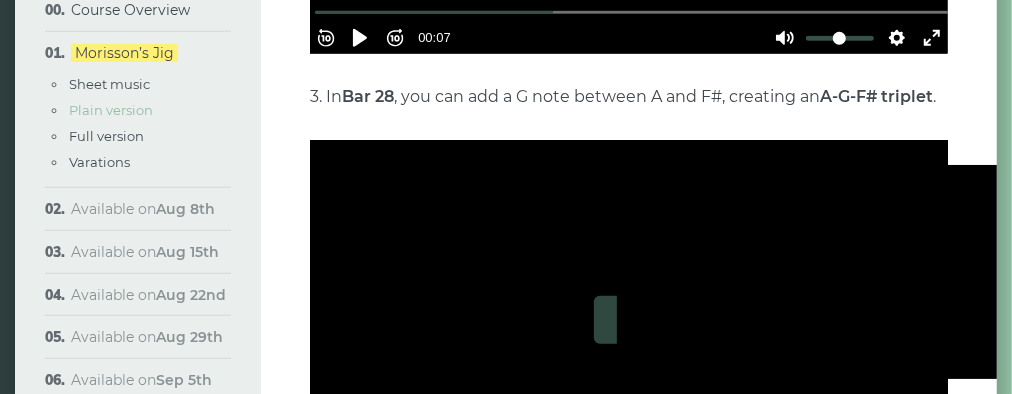 click on "Plain version" at bounding box center [111, 110] 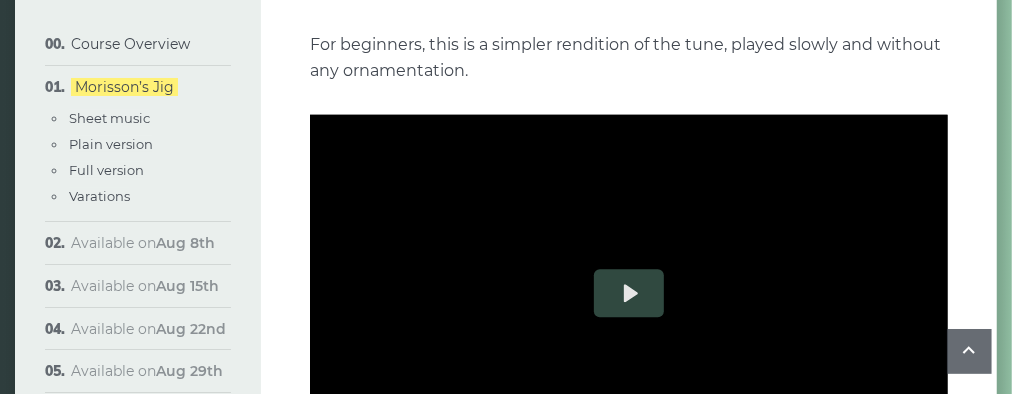 scroll, scrollTop: 2139, scrollLeft: 0, axis: vertical 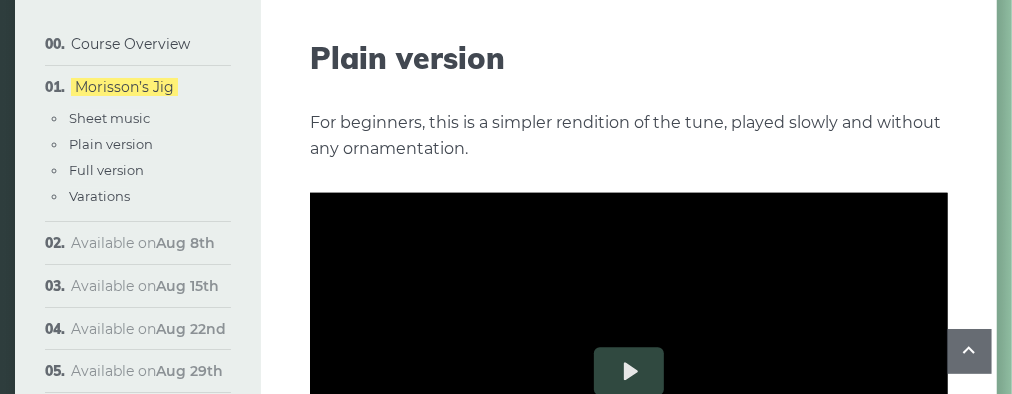 type on "******" 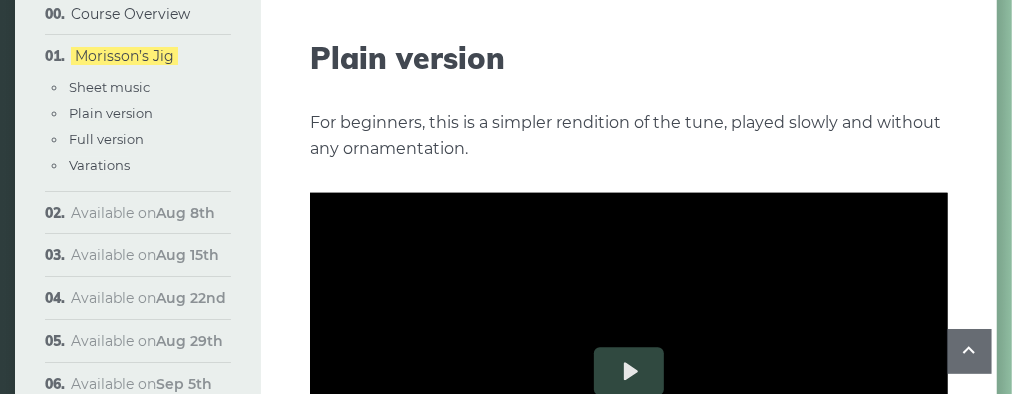scroll, scrollTop: 2244, scrollLeft: 0, axis: vertical 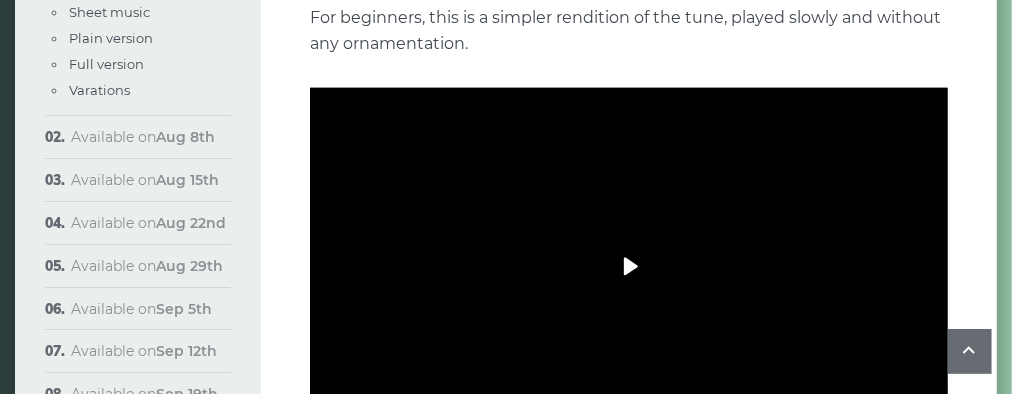 click on "Play" at bounding box center (629, 266) 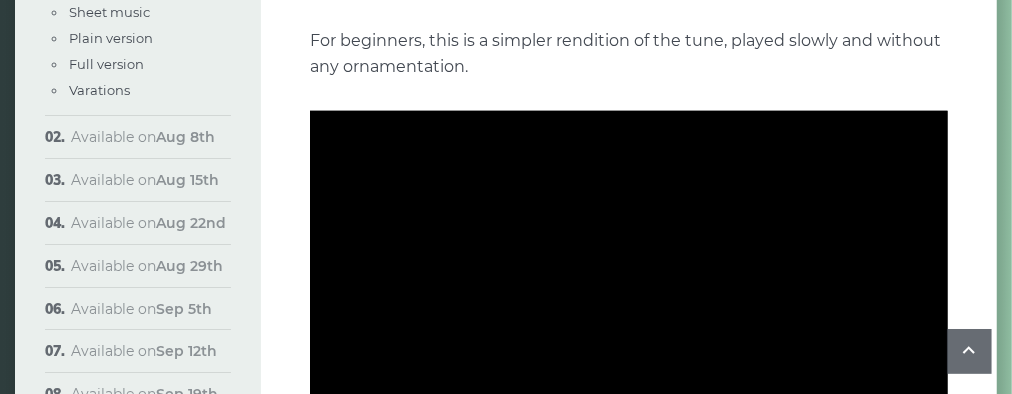 scroll, scrollTop: 2244, scrollLeft: 0, axis: vertical 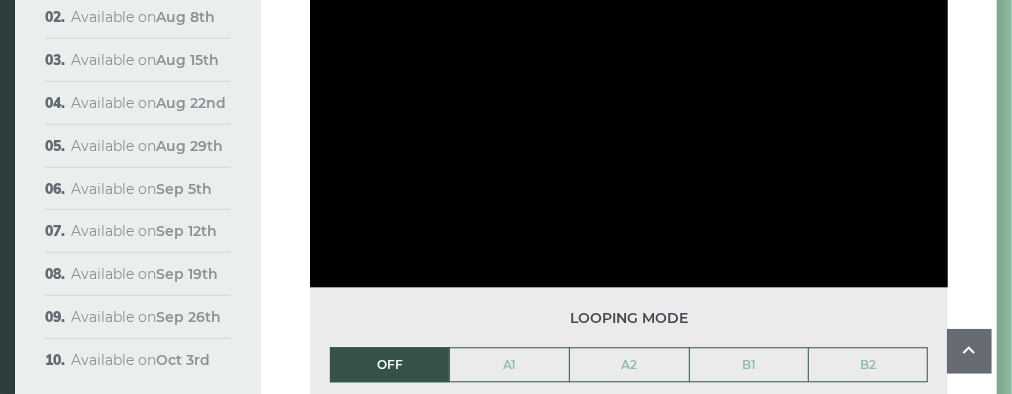 type on "******" 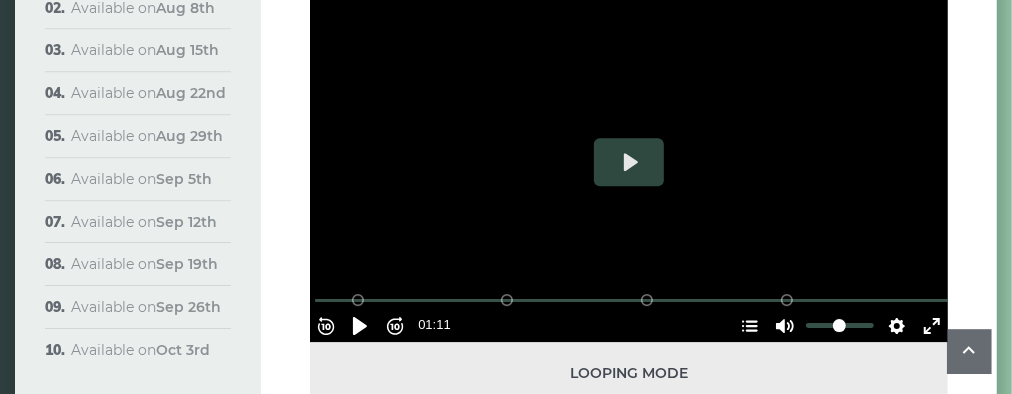 scroll, scrollTop: 3089, scrollLeft: 0, axis: vertical 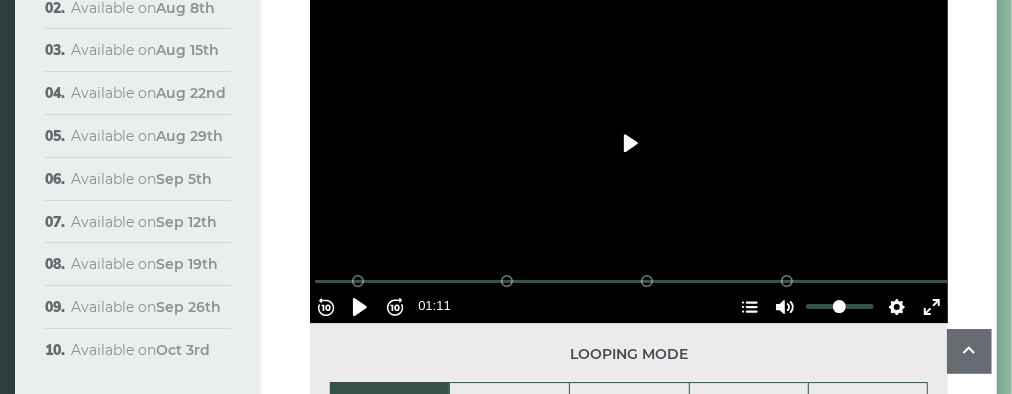 click on "Play" at bounding box center (629, 143) 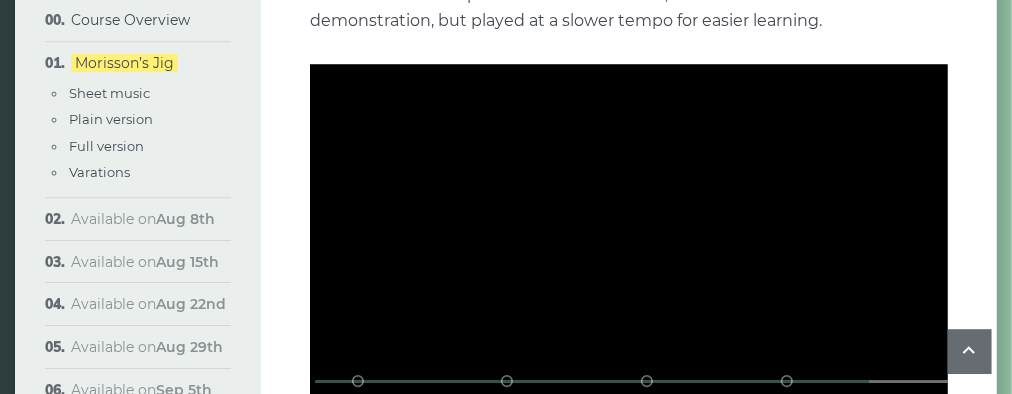 scroll, scrollTop: 2984, scrollLeft: 0, axis: vertical 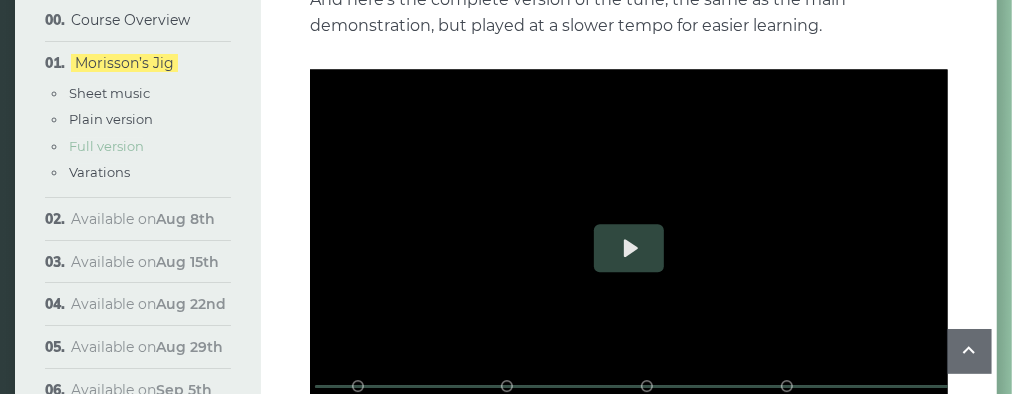 click on "Full version" at bounding box center (106, 146) 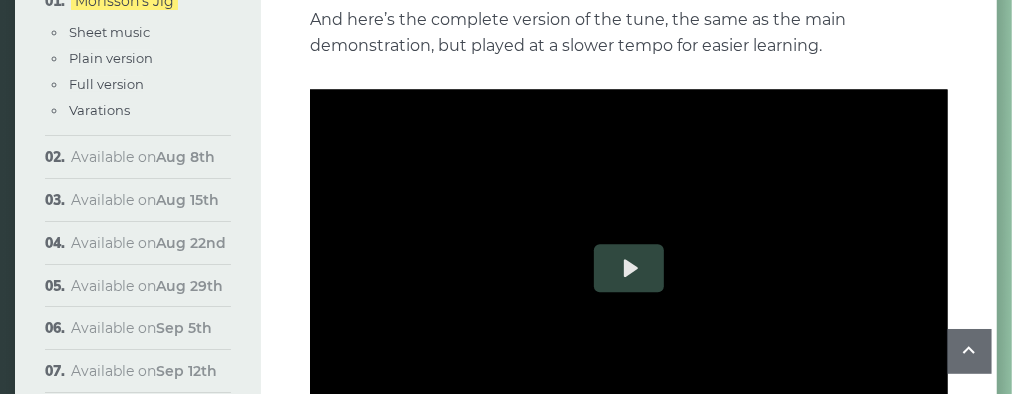 scroll, scrollTop: 2965, scrollLeft: 0, axis: vertical 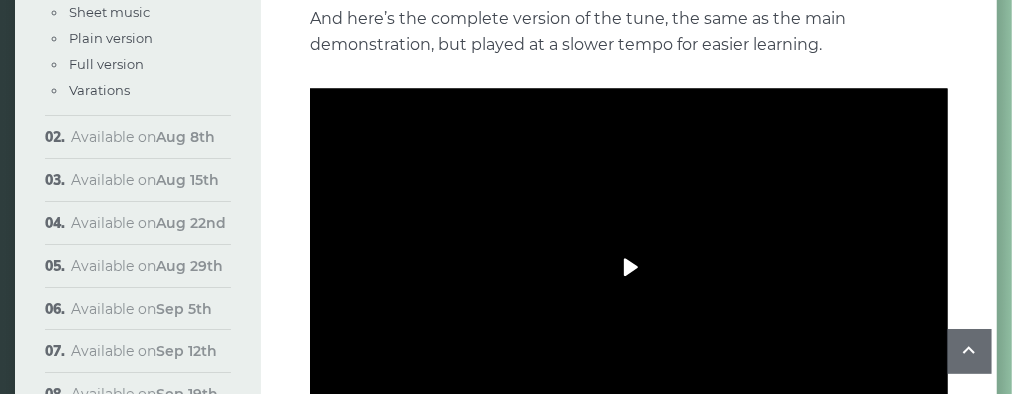 click on "Play" at bounding box center [629, 267] 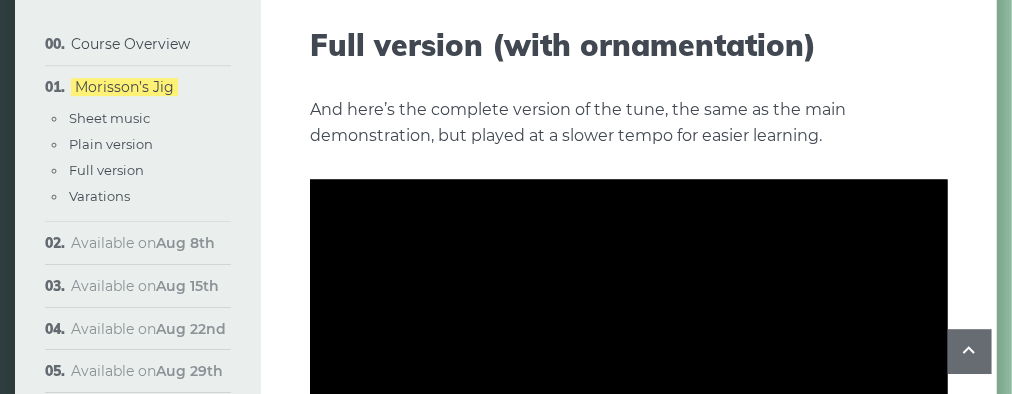 scroll, scrollTop: 2860, scrollLeft: 0, axis: vertical 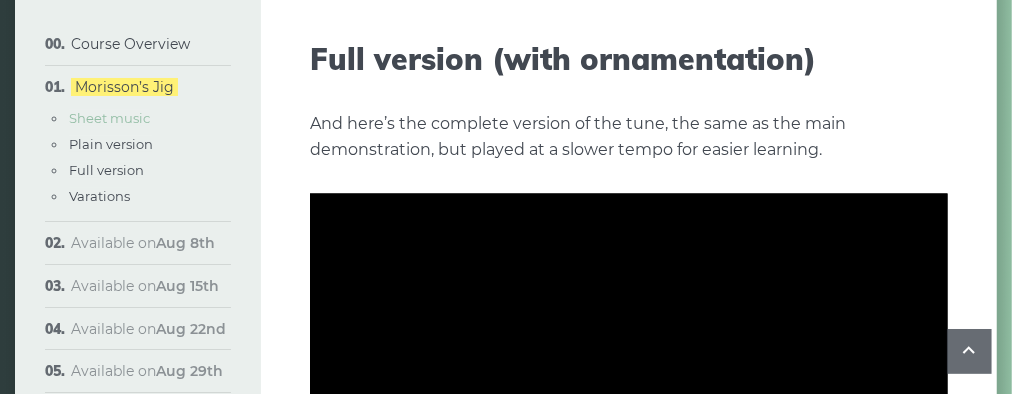 click on "Sheet music" at bounding box center [109, 118] 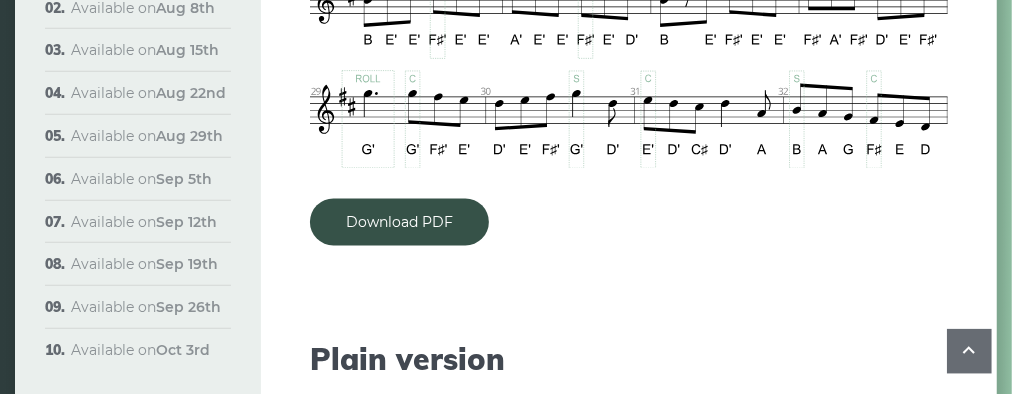 scroll, scrollTop: 1932, scrollLeft: 0, axis: vertical 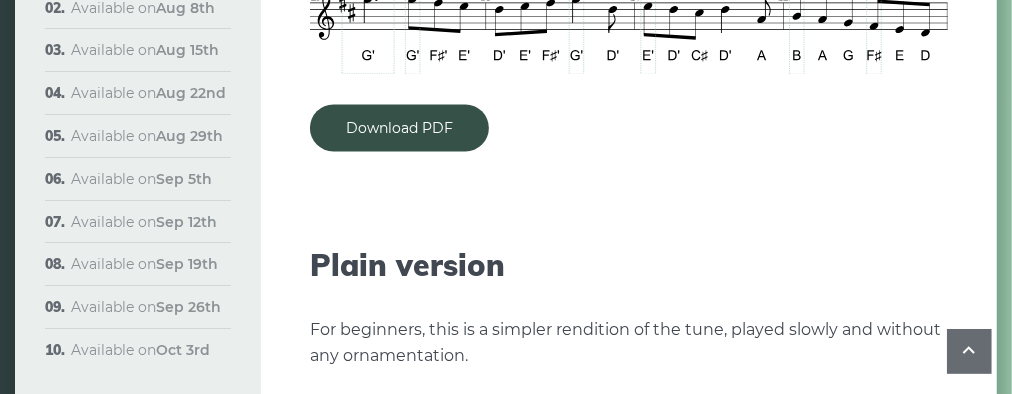 type on "******" 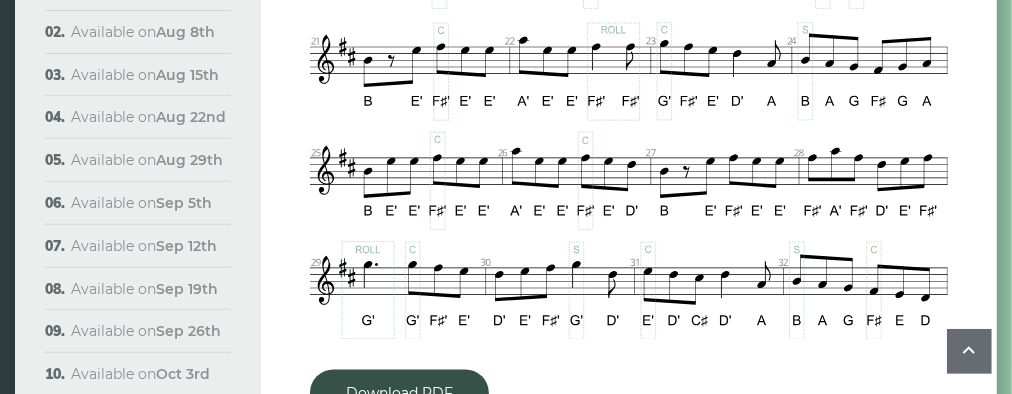 scroll, scrollTop: 1721, scrollLeft: 0, axis: vertical 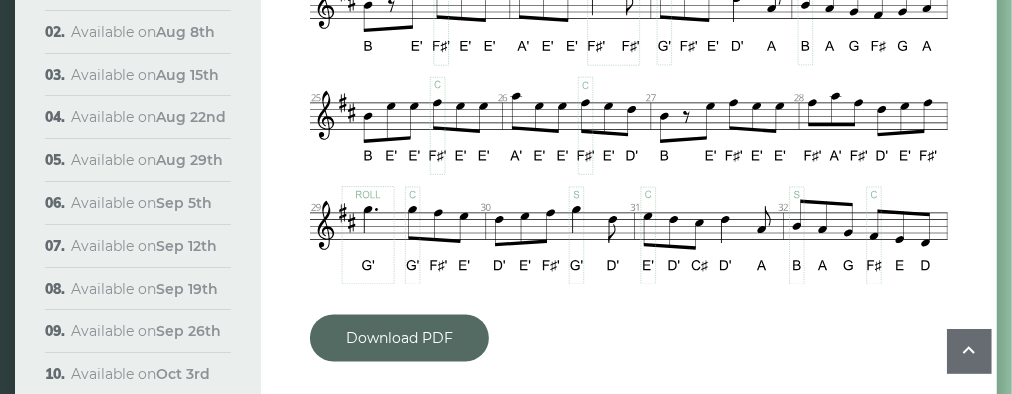 click on "Download PDF" at bounding box center [399, 338] 